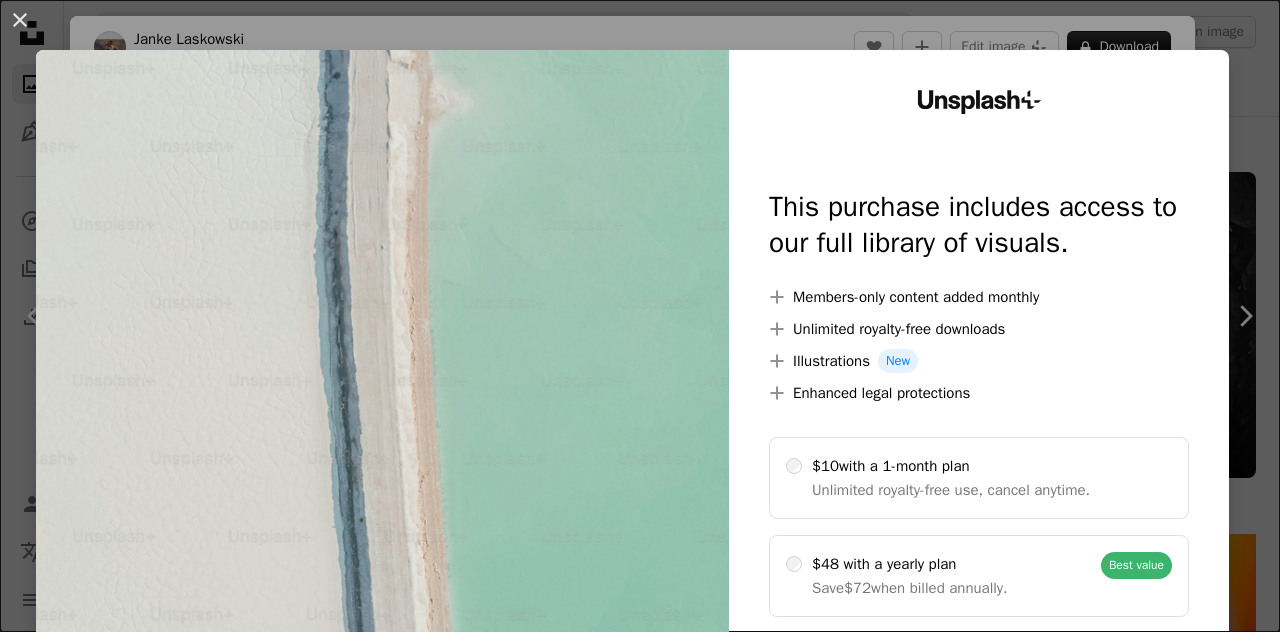 scroll, scrollTop: 6824, scrollLeft: 0, axis: vertical 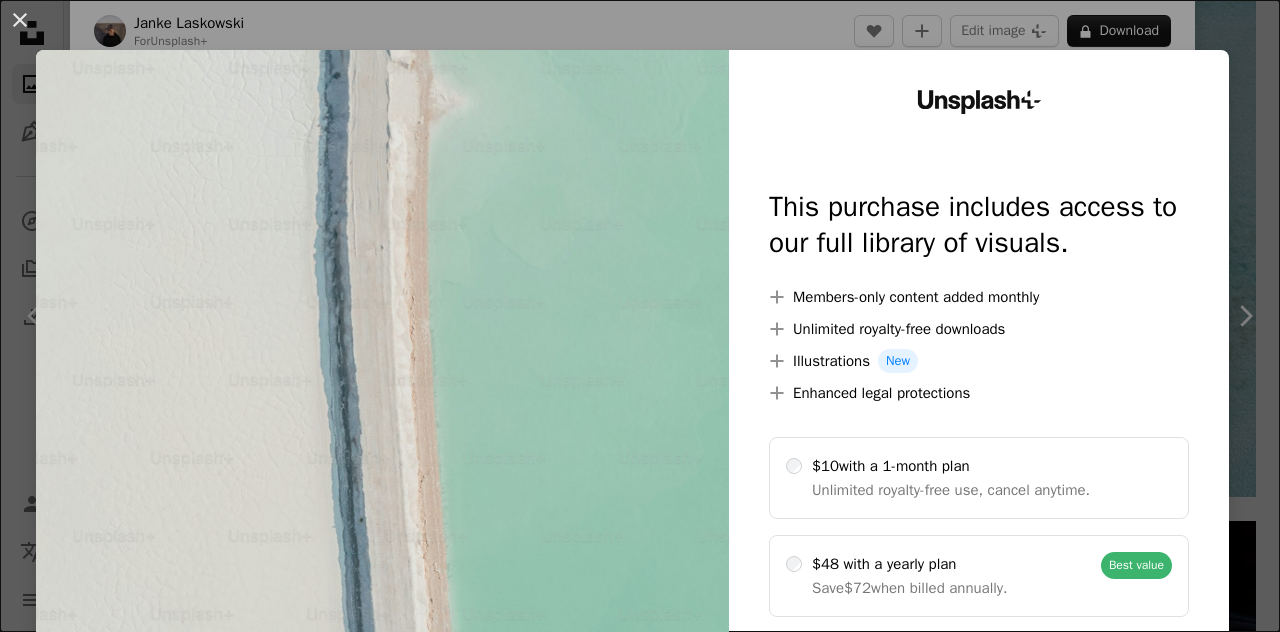 click at bounding box center (382, 407) 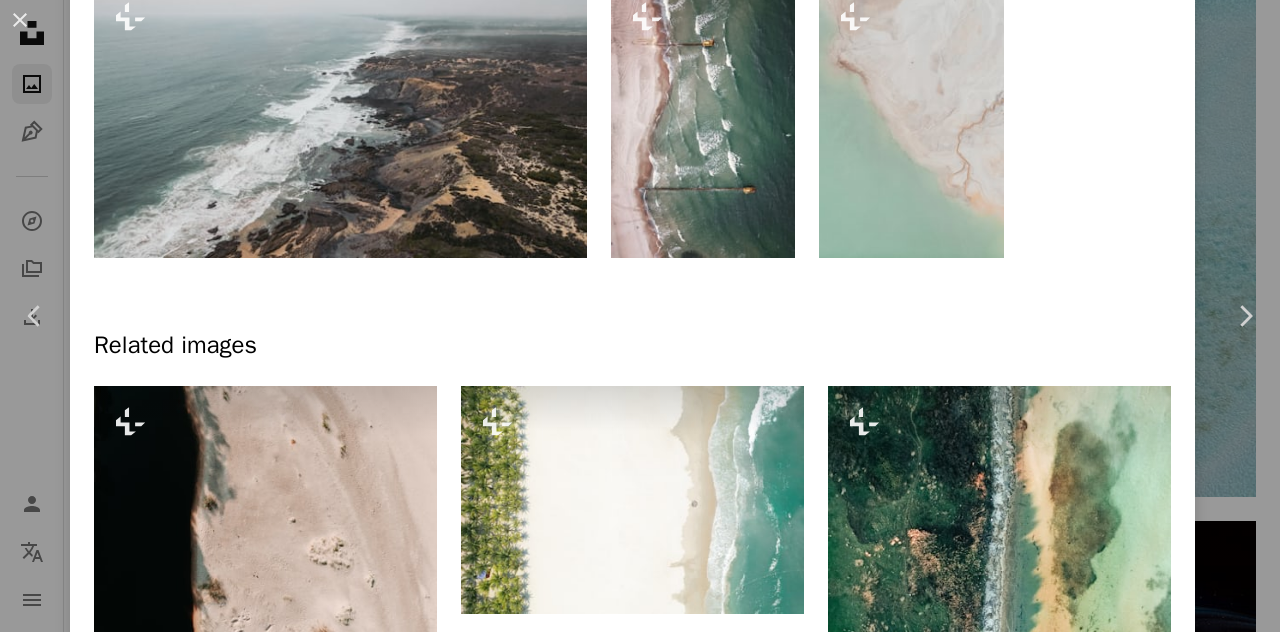 scroll, scrollTop: 0, scrollLeft: 0, axis: both 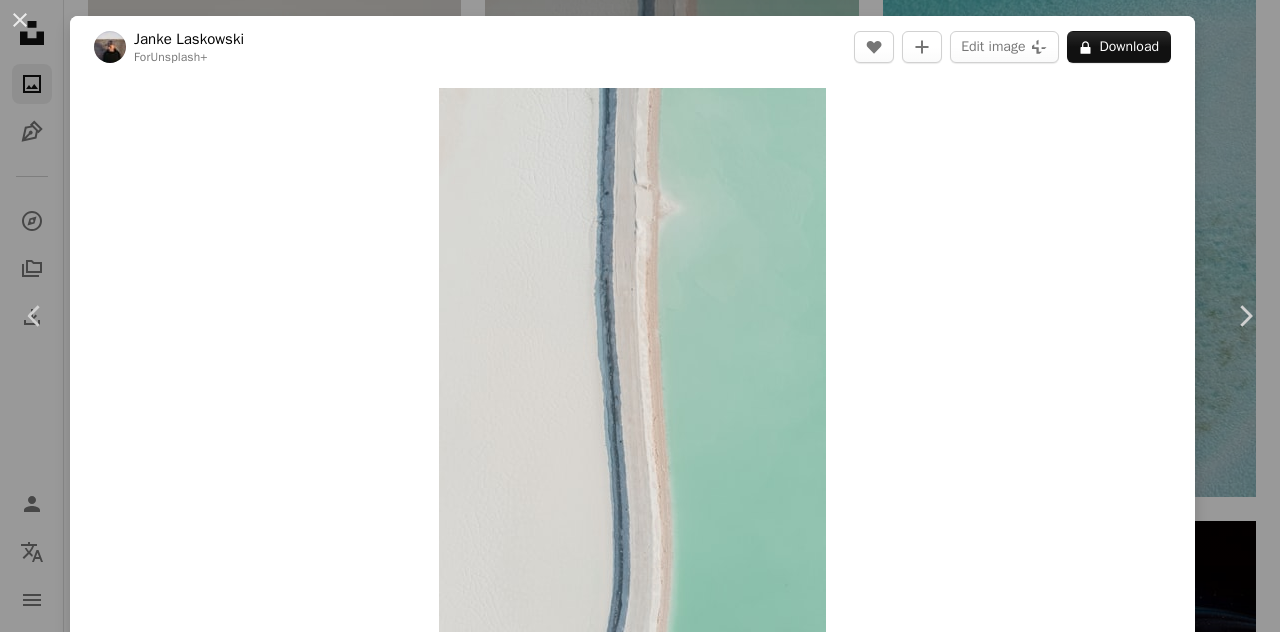 click on "Zoom in" at bounding box center [632, 378] 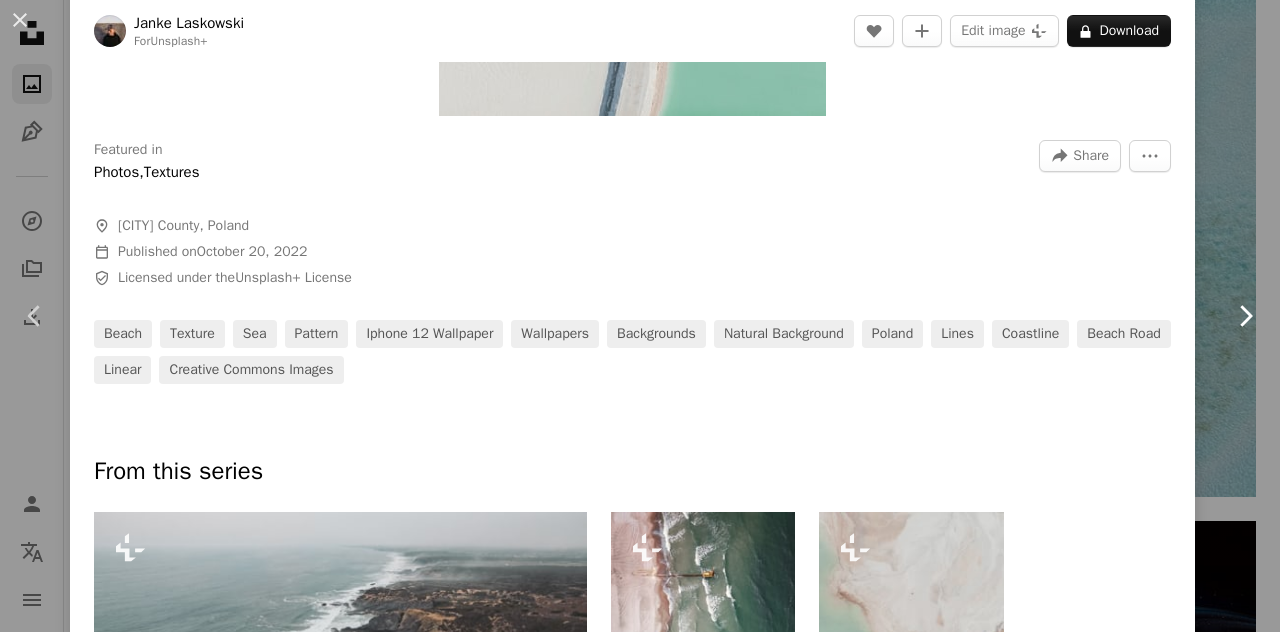 click on "Chevron right" at bounding box center (1245, 316) 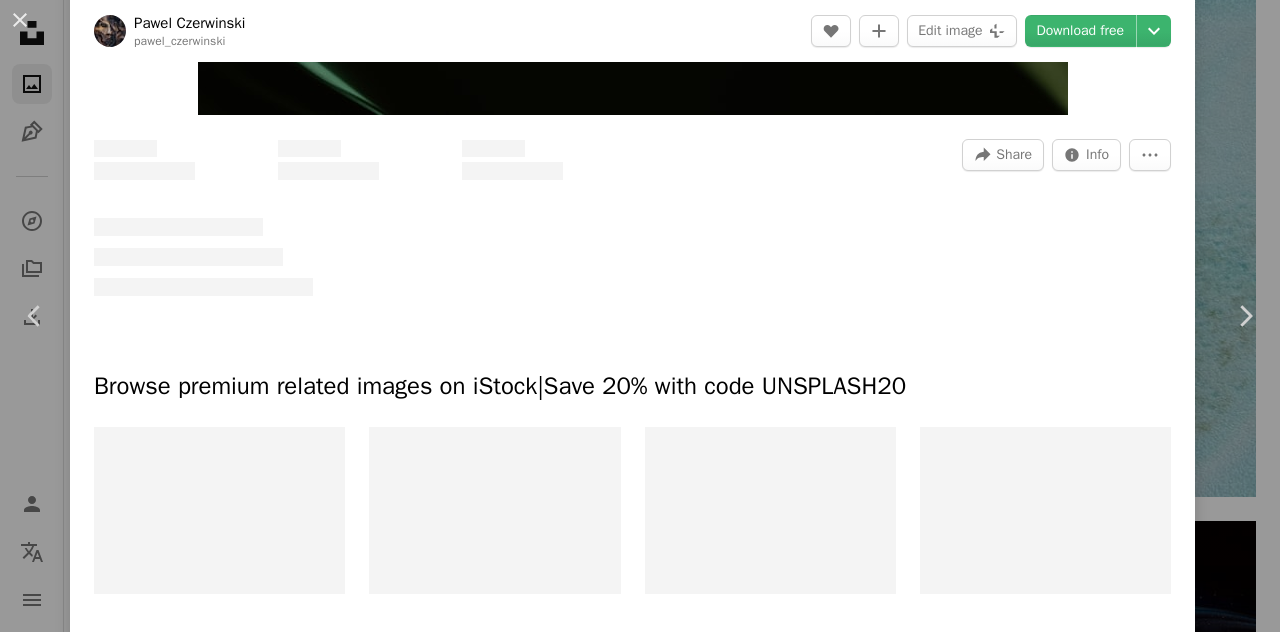 scroll, scrollTop: 0, scrollLeft: 0, axis: both 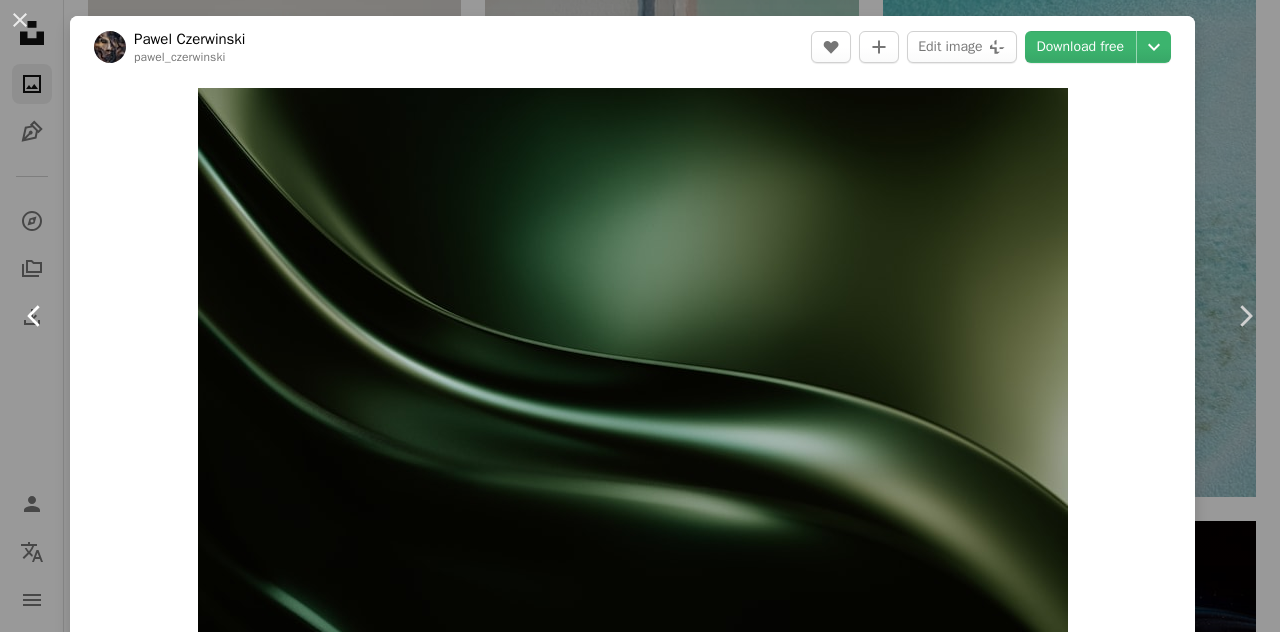 click on "Chevron left" at bounding box center [35, 316] 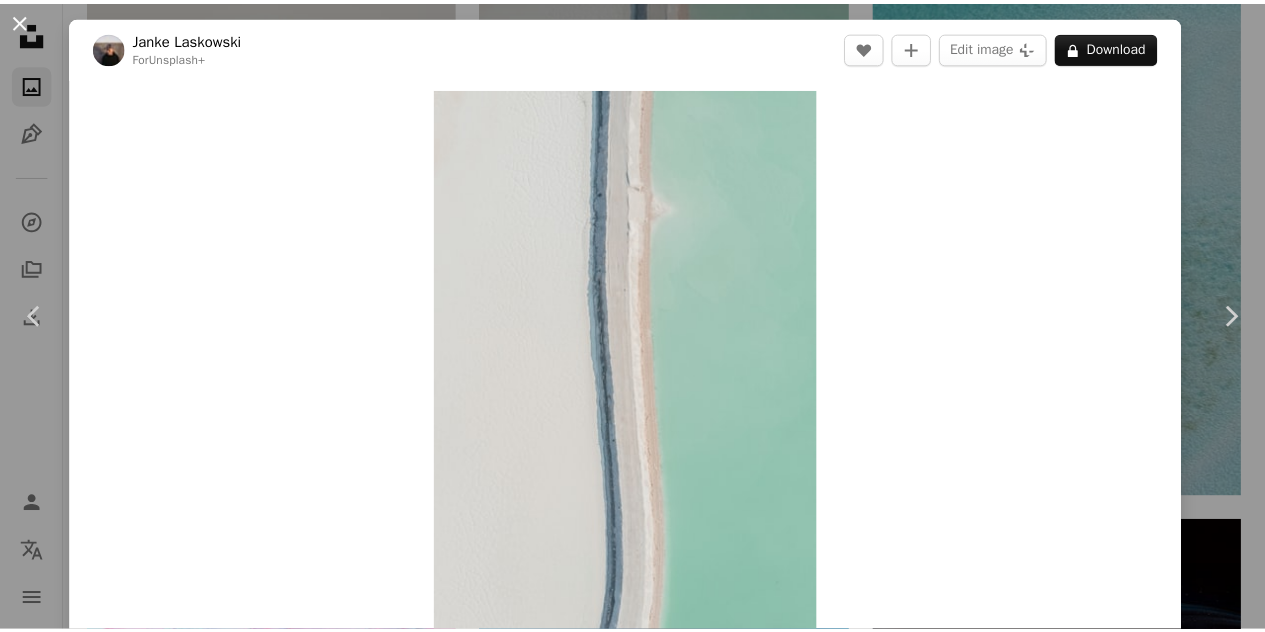 scroll, scrollTop: 0, scrollLeft: 0, axis: both 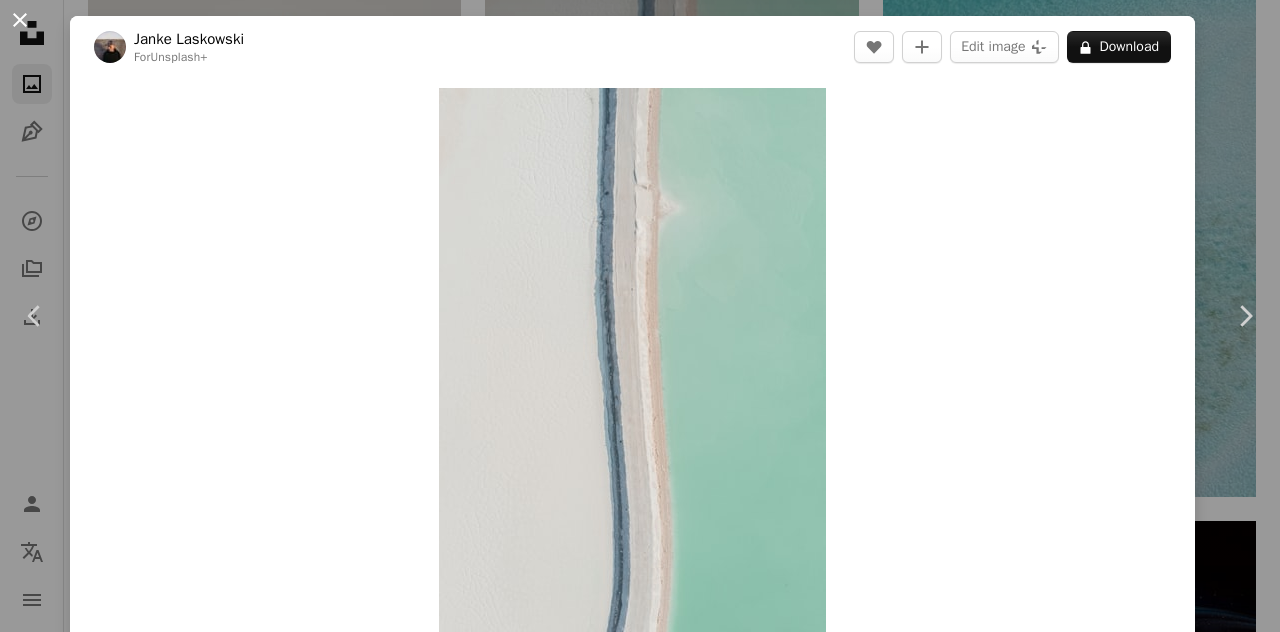click on "An X shape" at bounding box center (20, 20) 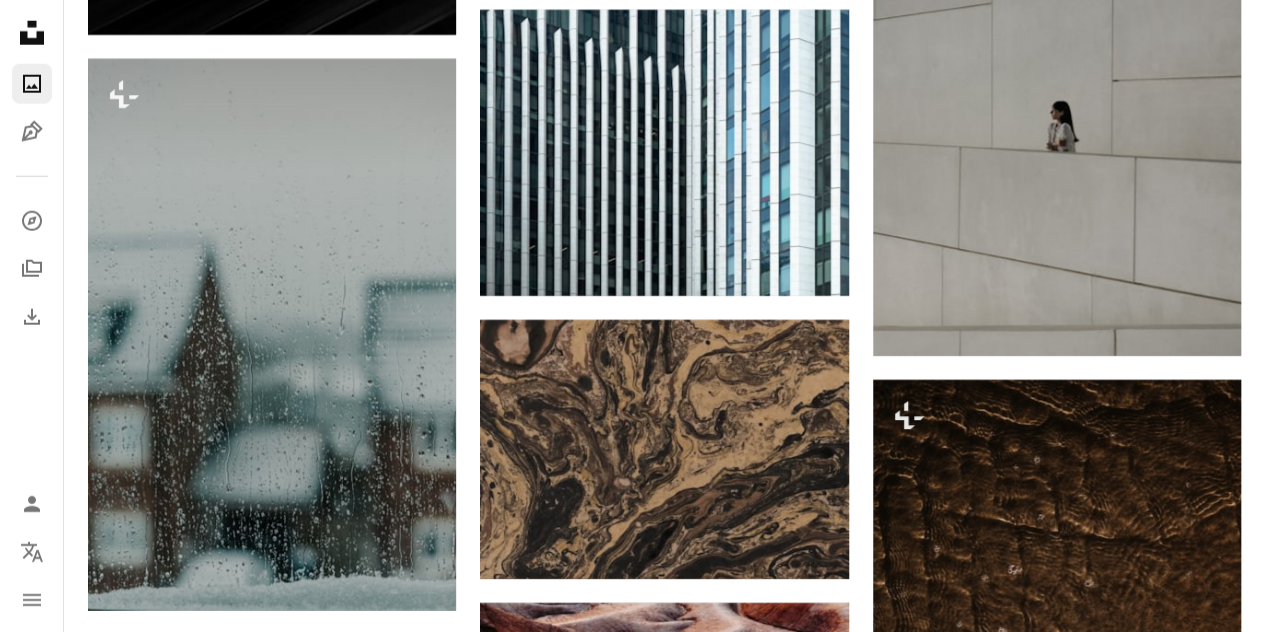 scroll, scrollTop: 2885, scrollLeft: 0, axis: vertical 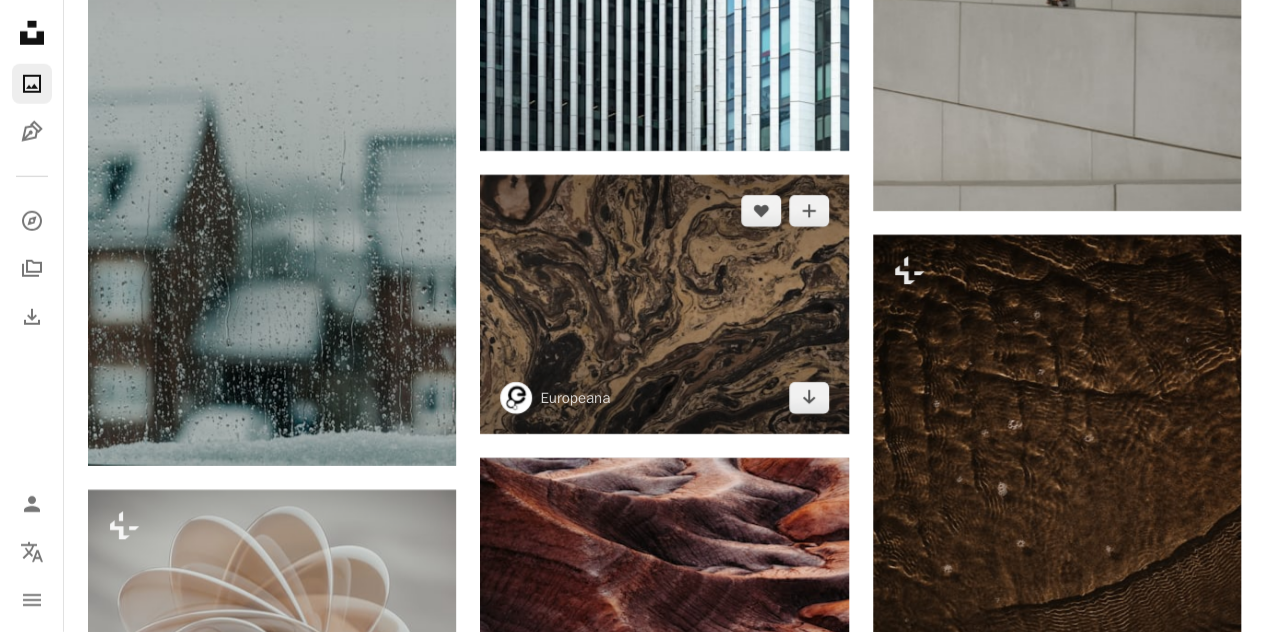 click at bounding box center [664, 304] 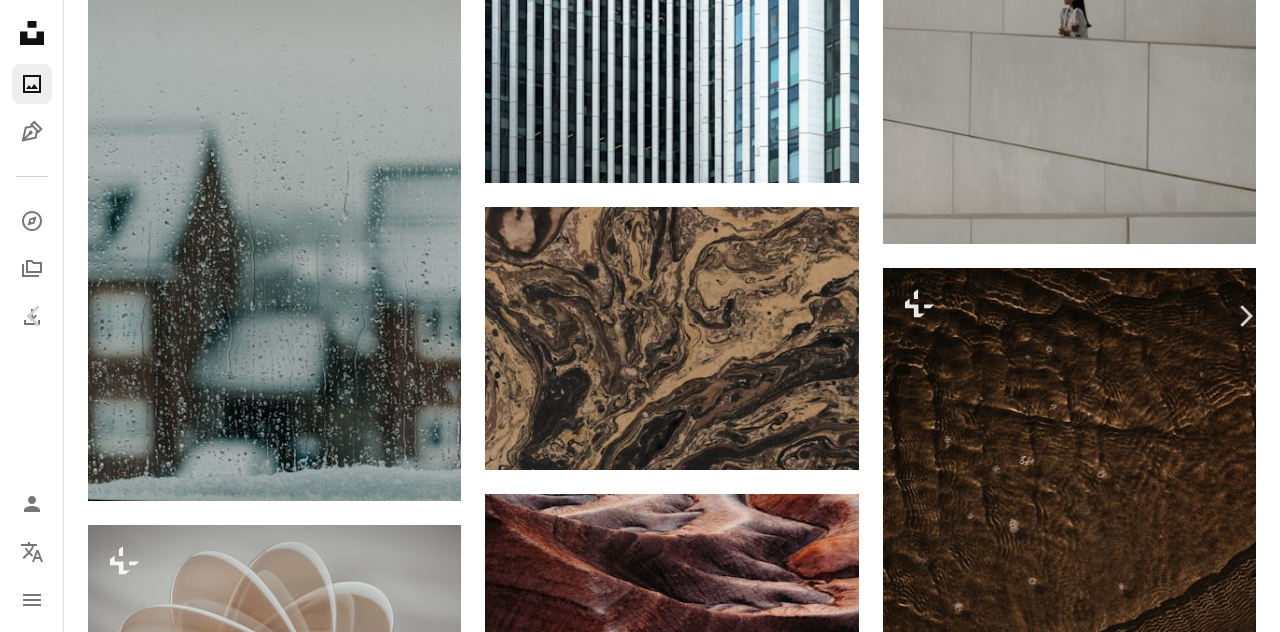 click on "An X shape" at bounding box center (20, 20) 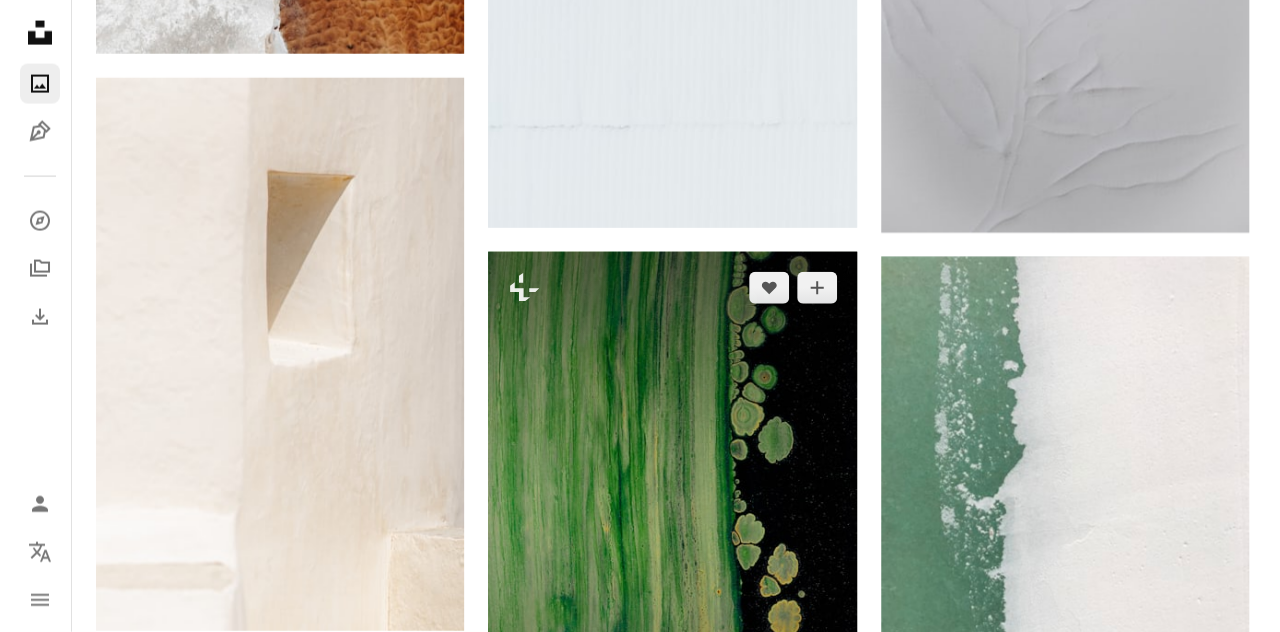 scroll, scrollTop: 10042, scrollLeft: 0, axis: vertical 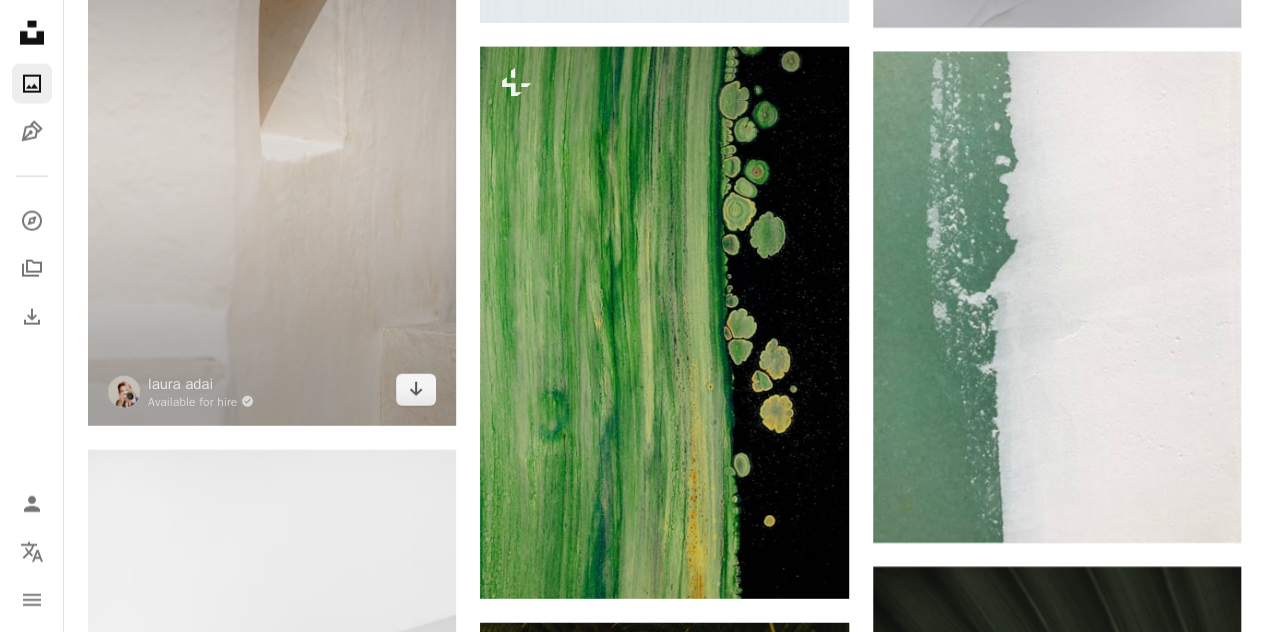 click at bounding box center [272, 149] 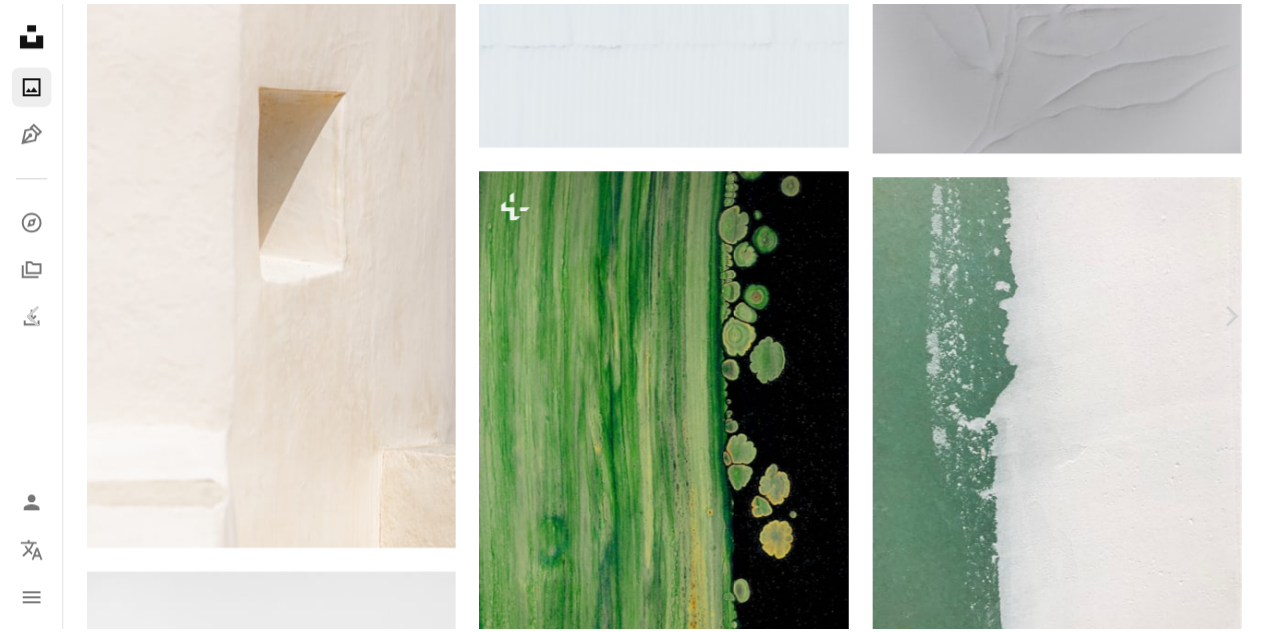 scroll, scrollTop: 493, scrollLeft: 0, axis: vertical 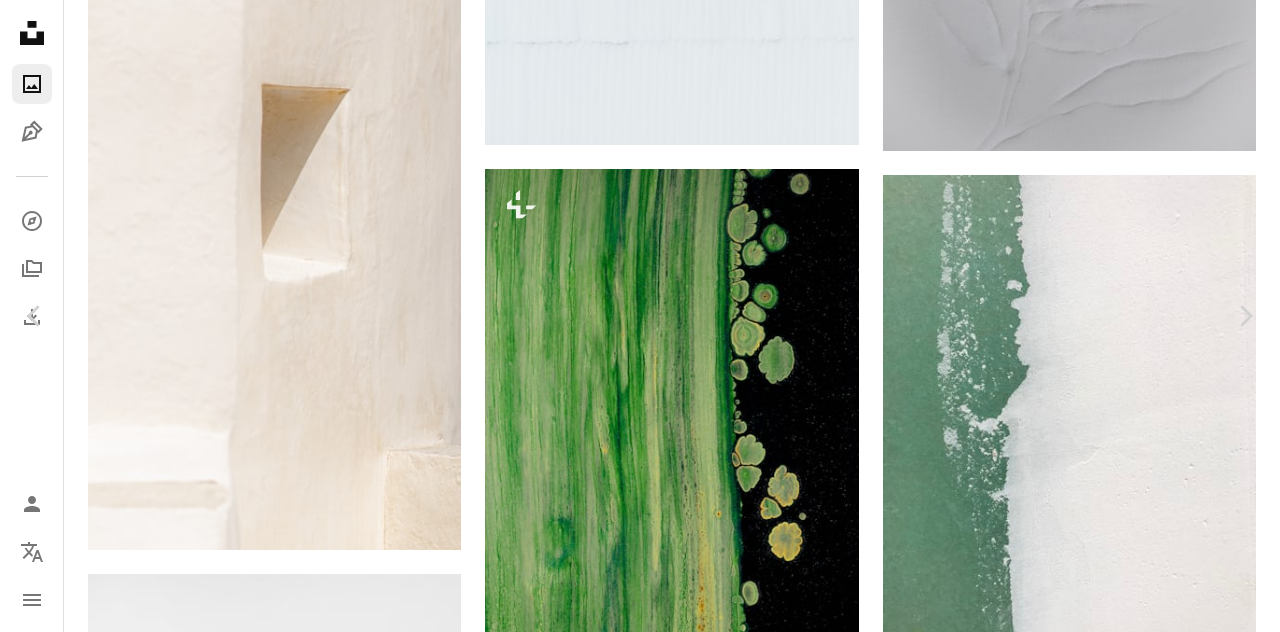 click on "An X shape" at bounding box center [20, 20] 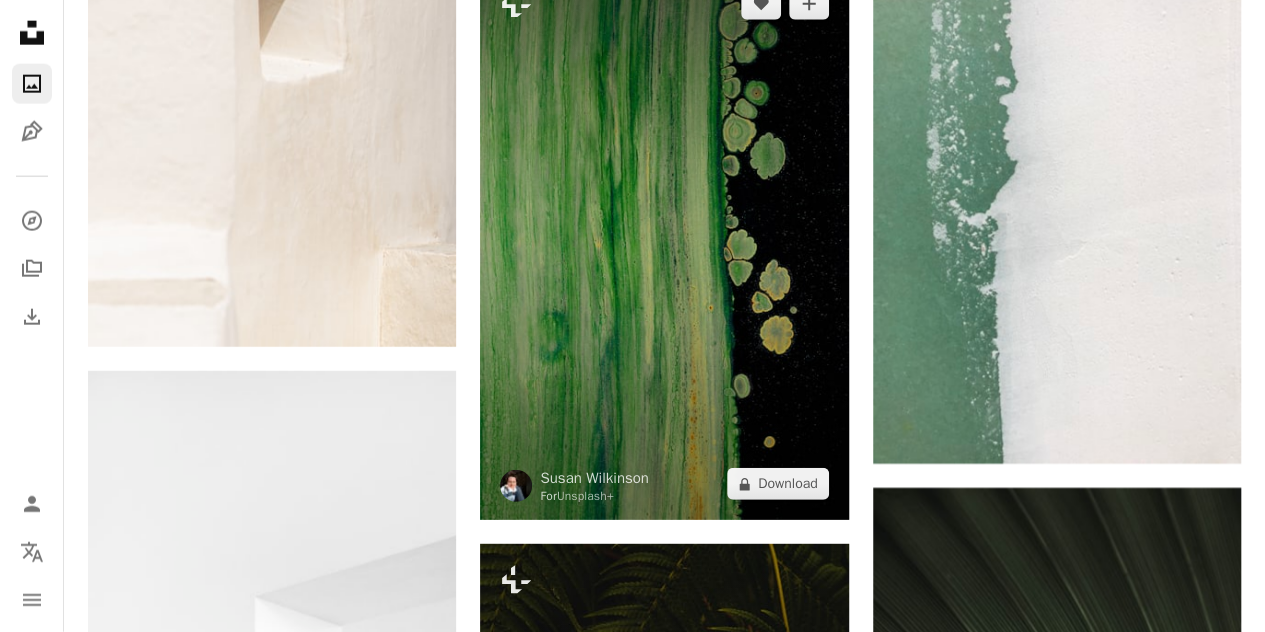 scroll, scrollTop: 10123, scrollLeft: 0, axis: vertical 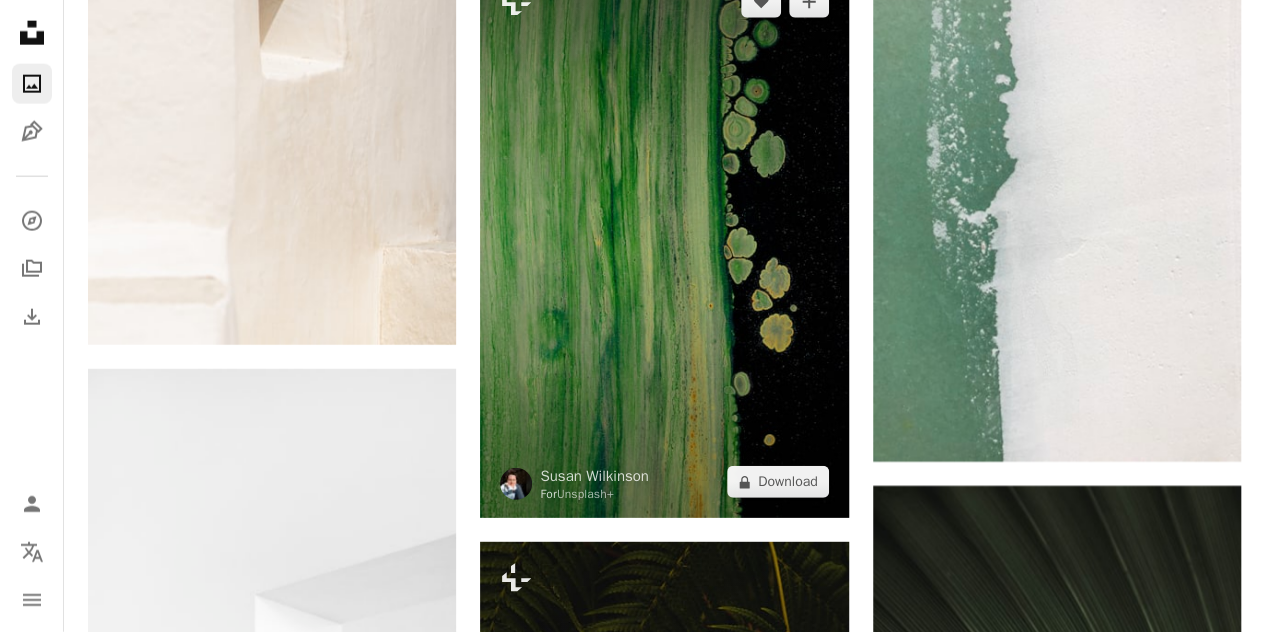 click at bounding box center (664, 242) 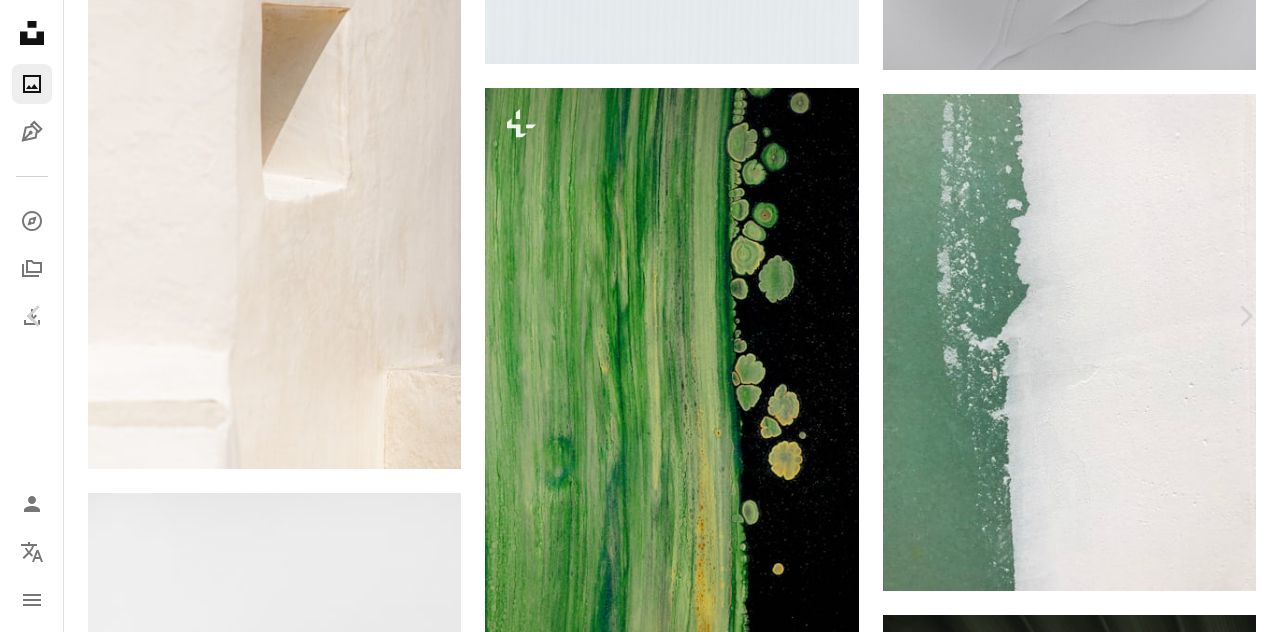 click on "An X shape" at bounding box center [20, 20] 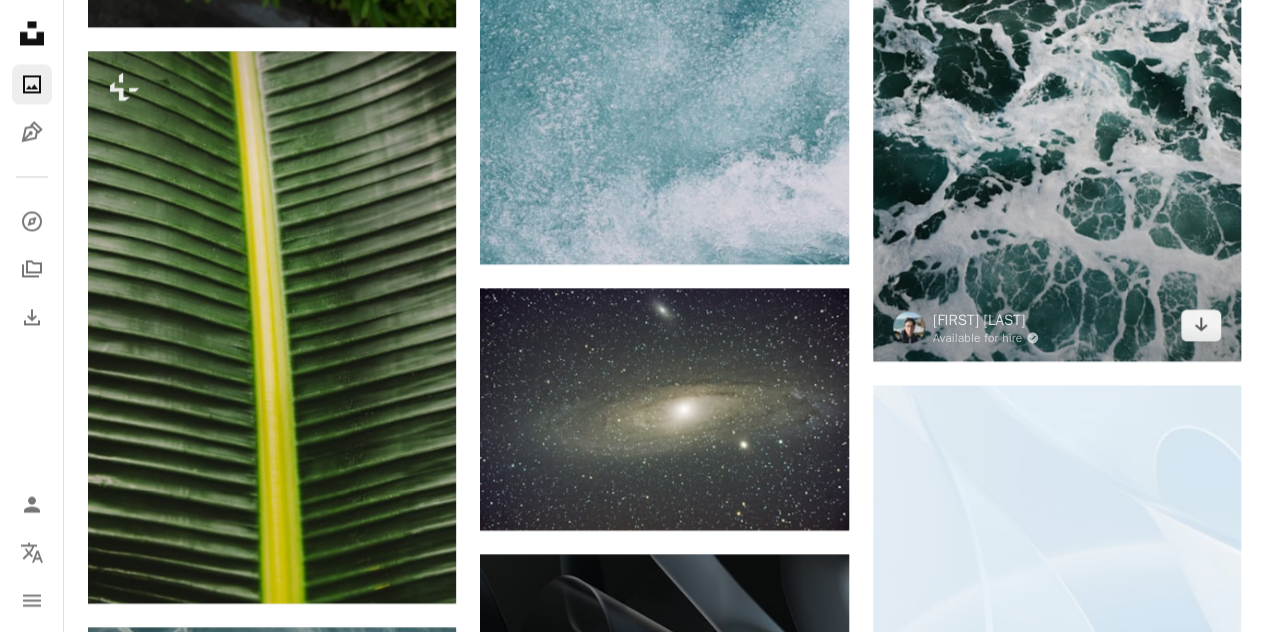 scroll, scrollTop: 13072, scrollLeft: 0, axis: vertical 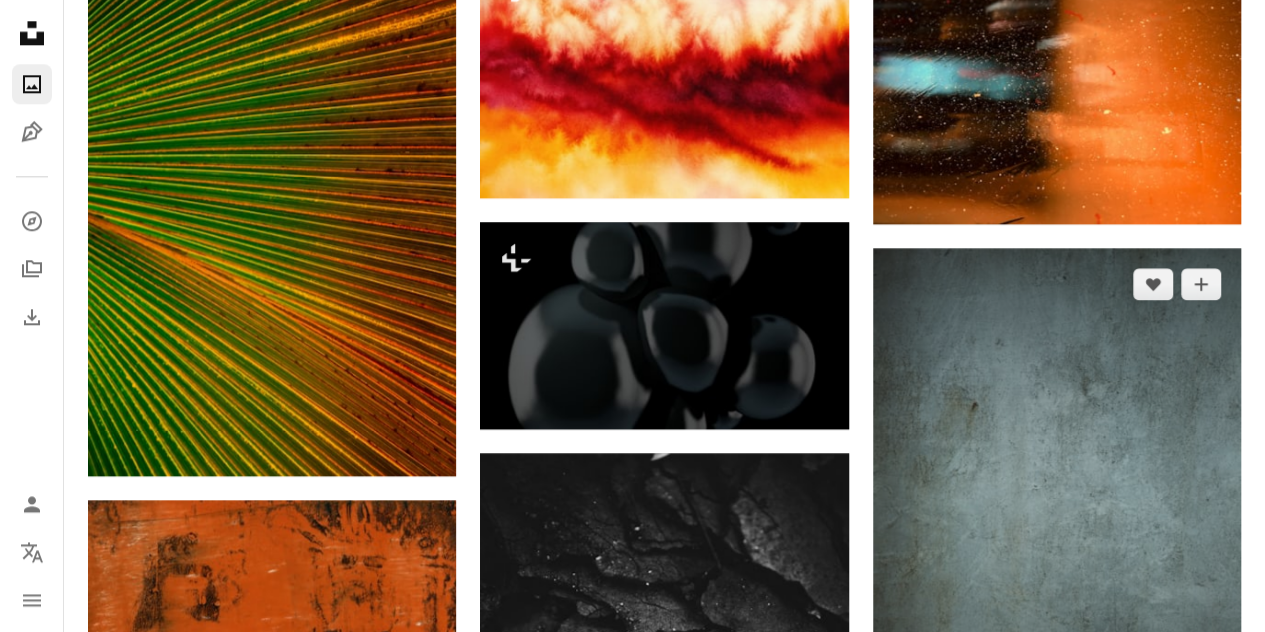click at bounding box center [1057, 518] 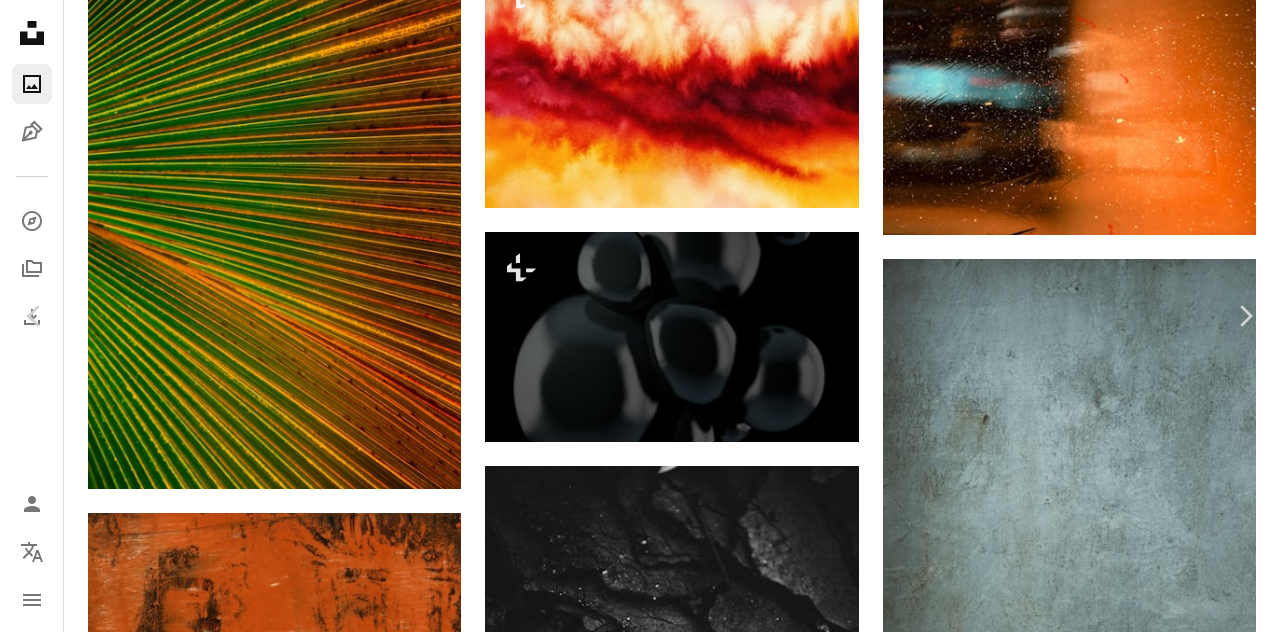 scroll, scrollTop: 2560, scrollLeft: 0, axis: vertical 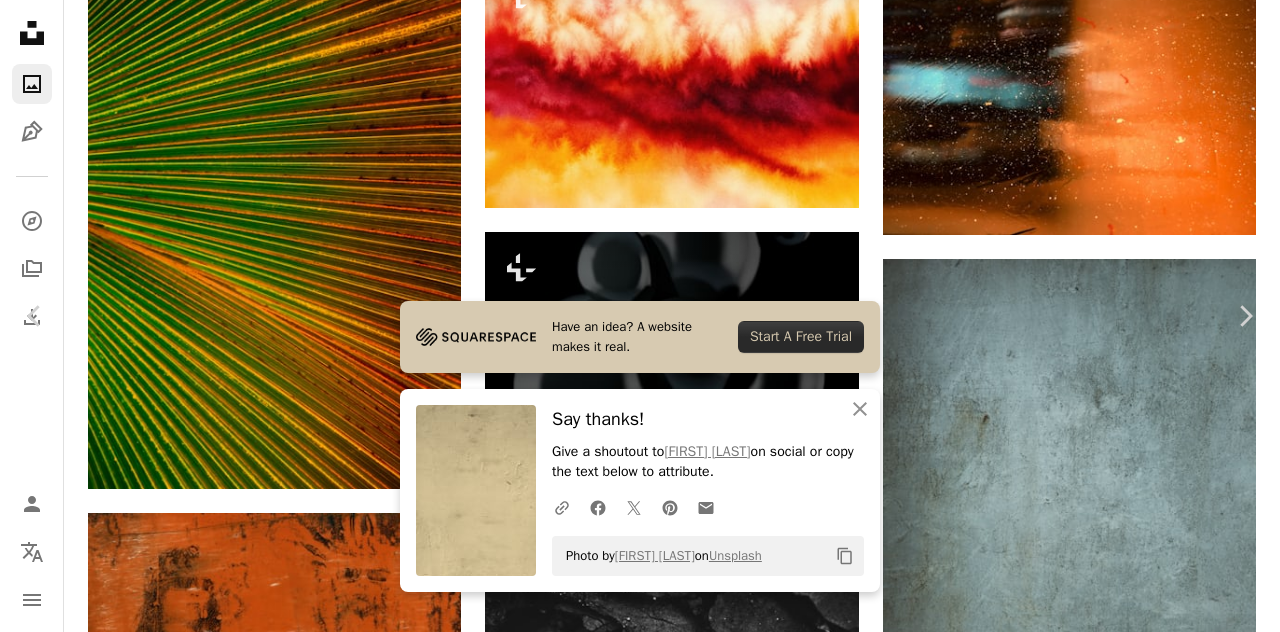 click on "An X shape Chevron left Chevron right Have an idea? A website makes it real. Start A Free Trial An X shape Close Say thanks! Give a shoutout to  [FIRST] [LAST]  on social or copy the text below to attribute. A URL sharing icon (chains) Facebook icon X (formerly Twitter) icon Pinterest icon An envelope Photo by  [FIRST] [LAST]  on  Unsplash
Copy content [FIRST] [LAST] [FIRST] [LAST] A heart A plus sign Edit image   Plus sign for Unsplash+ Download free Chevron down Zoom in Views 226,445 Downloads 1,492 A forward-right arrow Share Info icon Info More Actions Calendar outlined Published on  [MONTH], [YEAR] Camera Canon, EOS 5D Mark II Safety Free to use under the  Unsplash License texture wall grey yellow concrete rug Free images Browse premium related images on iStock  |  Save 20% with code UNSPLASH20 View more on iStock  ↗ Related images A heart A plus sign [FIRST] [LAST] Arrow pointing down A heart A plus sign [FIRST] [LAST] Arrow pointing down A heart A plus sign [FIRST] [LAST] Arrow pointing down A heart" at bounding box center (640, 15826) 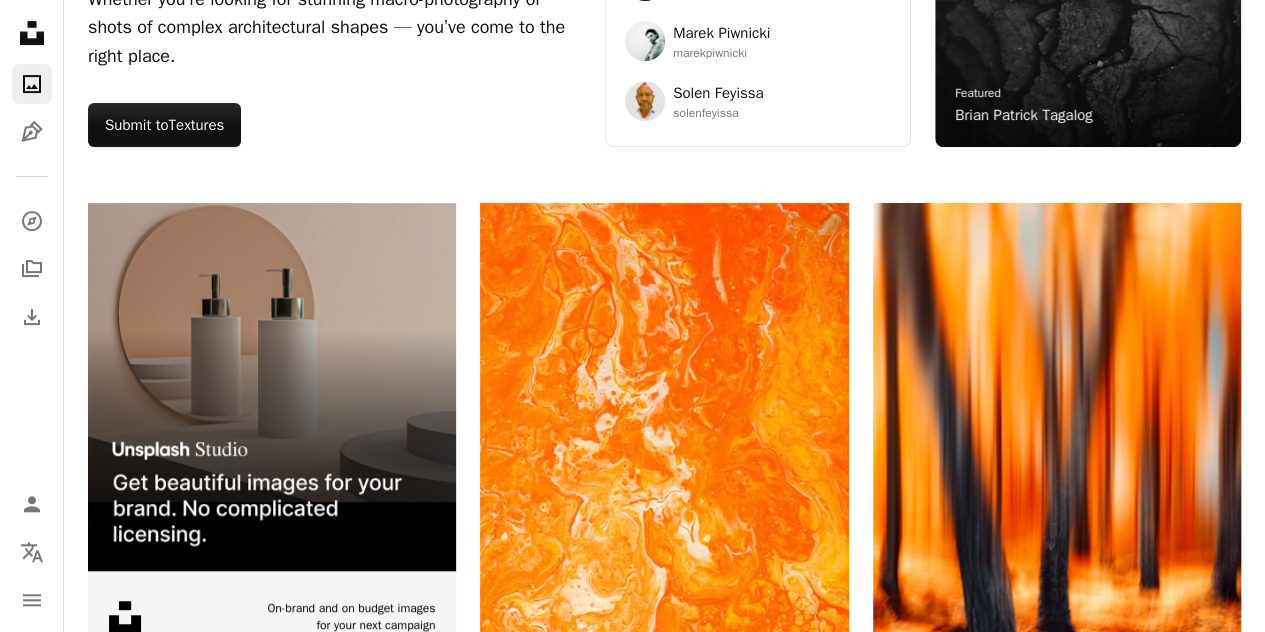 scroll, scrollTop: 0, scrollLeft: 0, axis: both 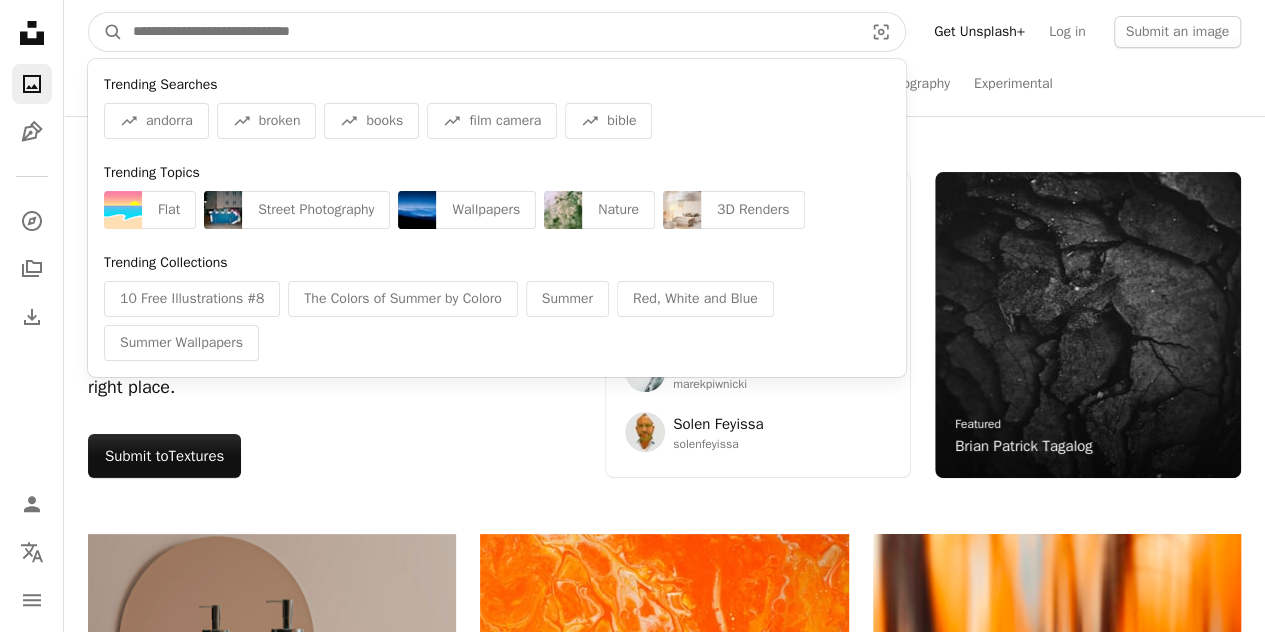 click at bounding box center (490, 32) 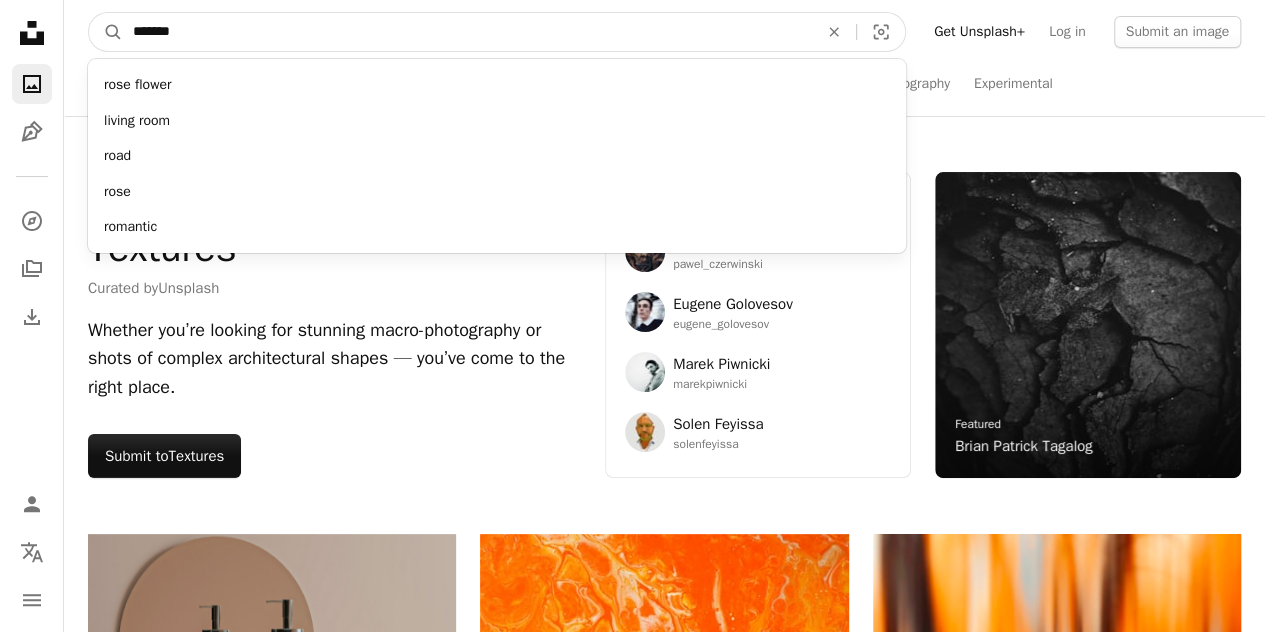 type on "*******" 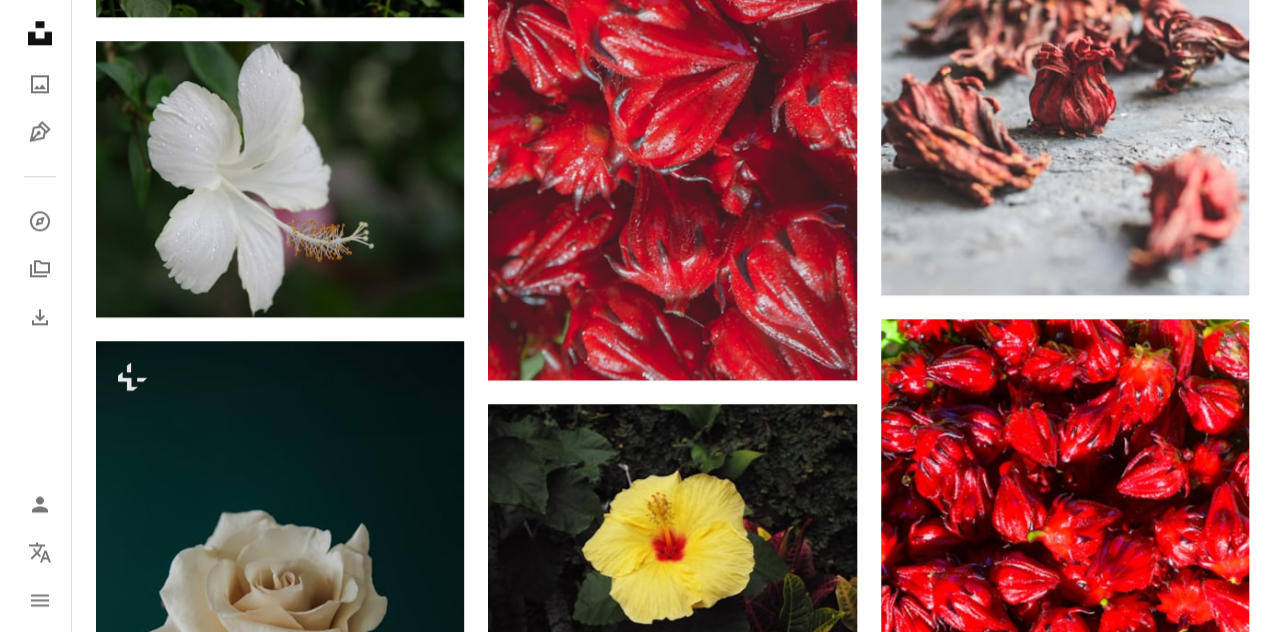 scroll, scrollTop: 1013, scrollLeft: 0, axis: vertical 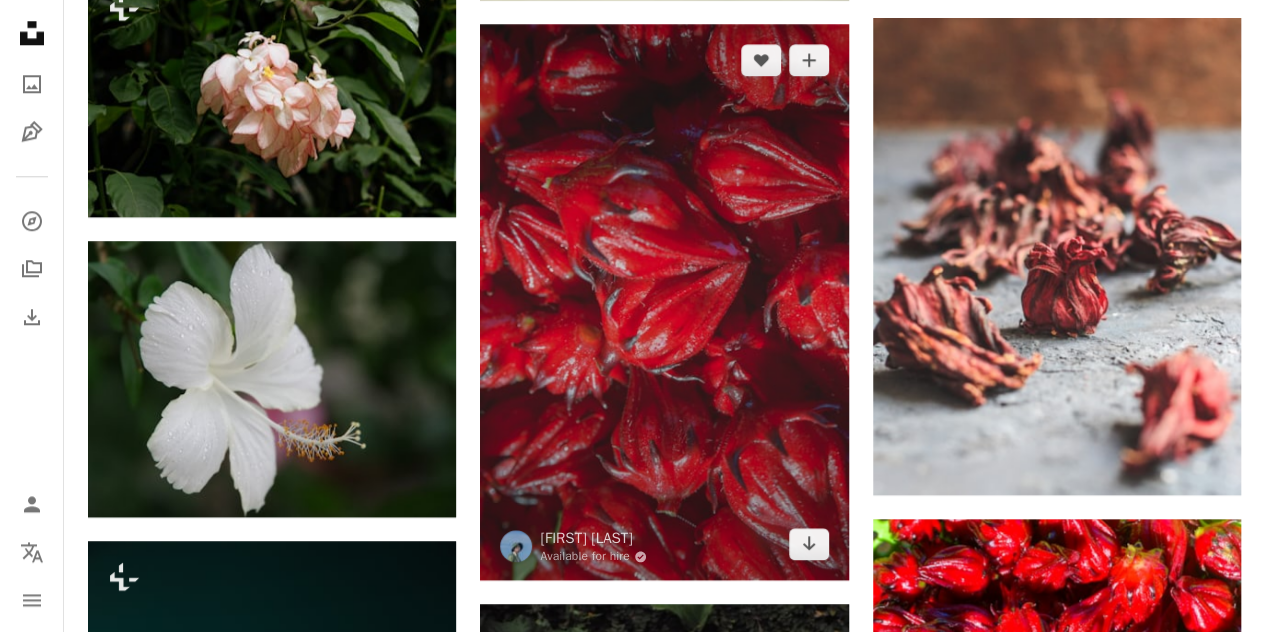 click at bounding box center (664, 302) 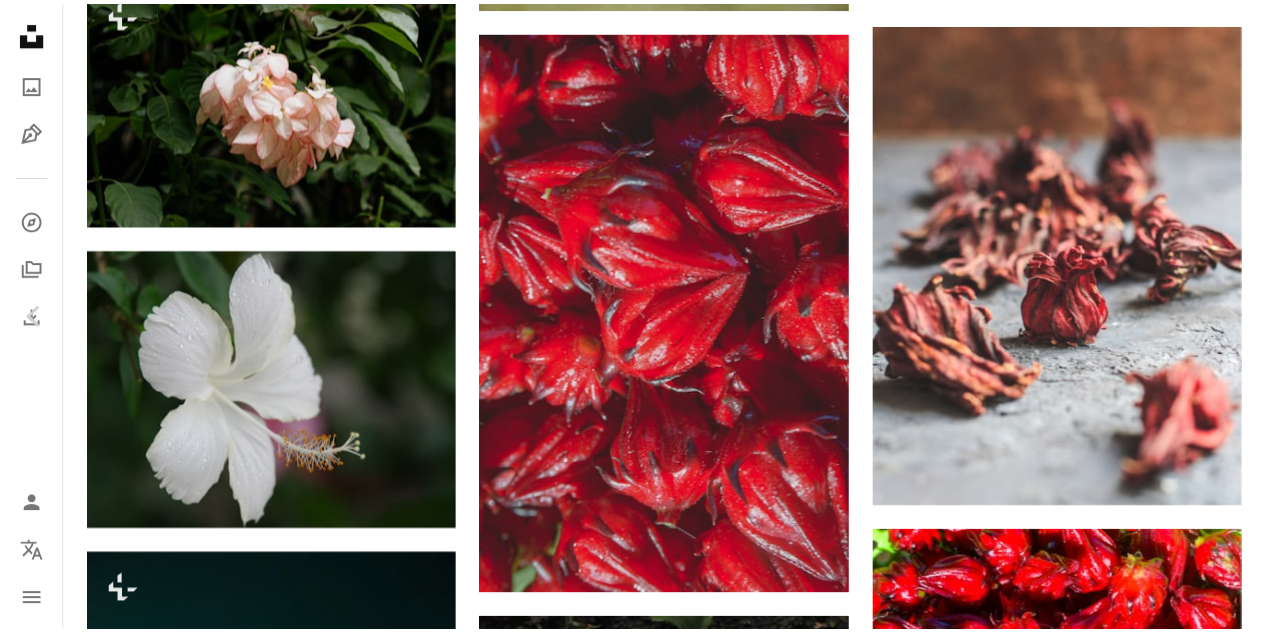 scroll, scrollTop: 30, scrollLeft: 0, axis: vertical 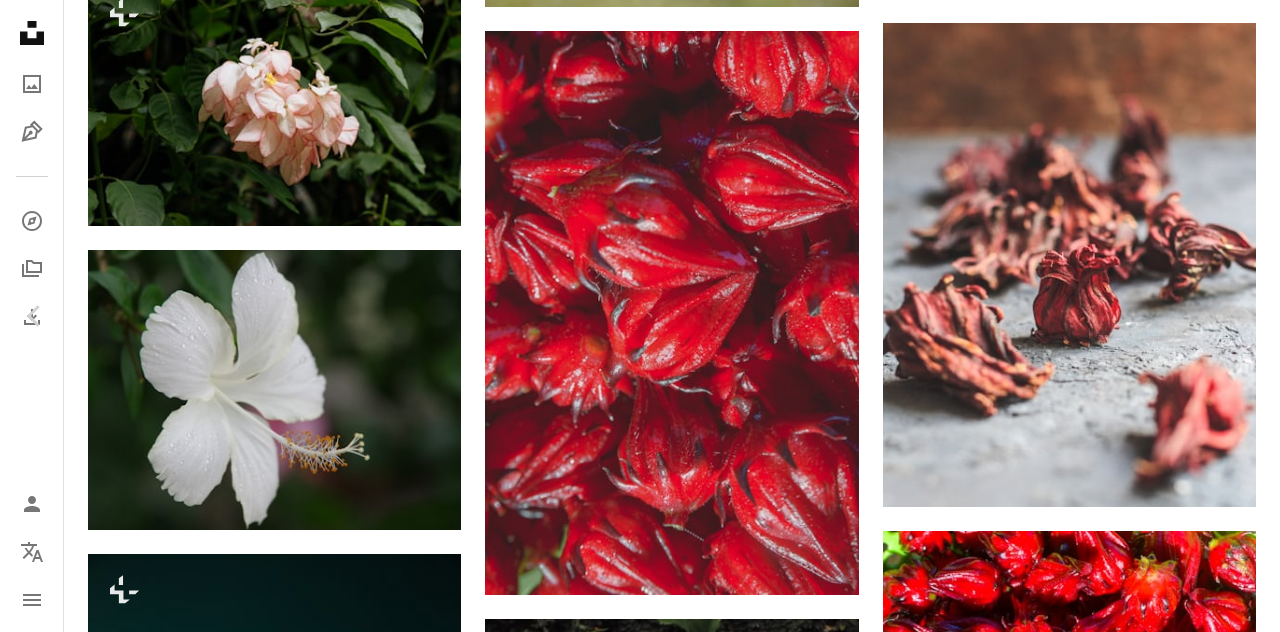 click on "An X shape" at bounding box center (20, 20) 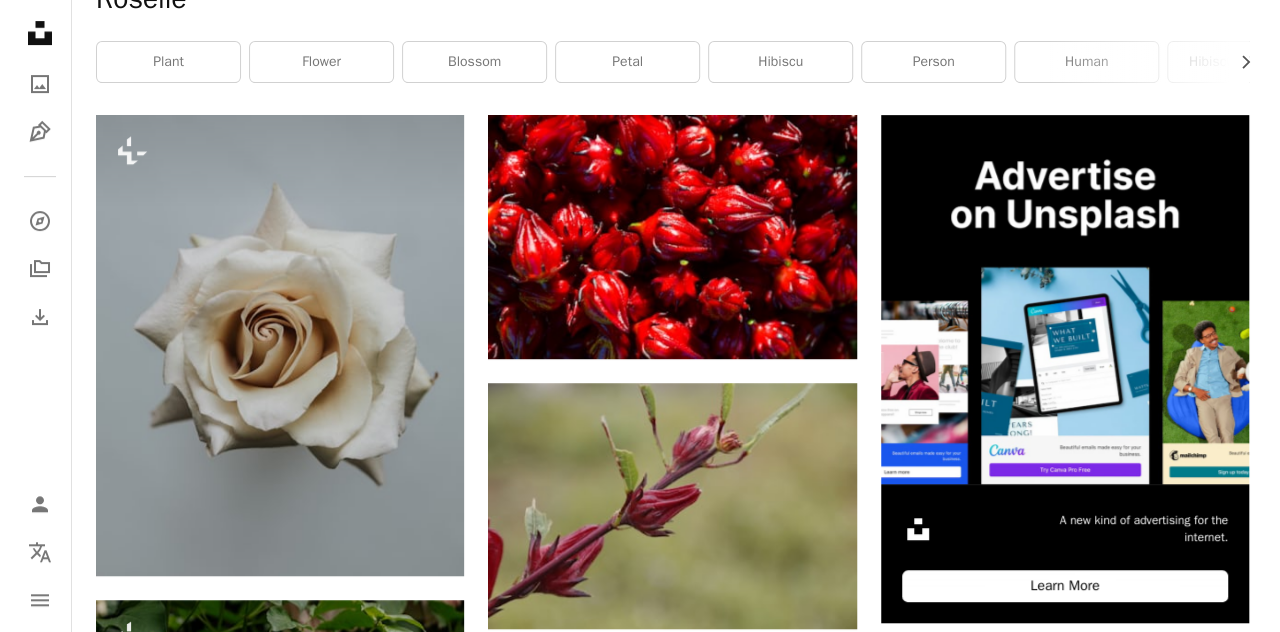 scroll, scrollTop: 383, scrollLeft: 0, axis: vertical 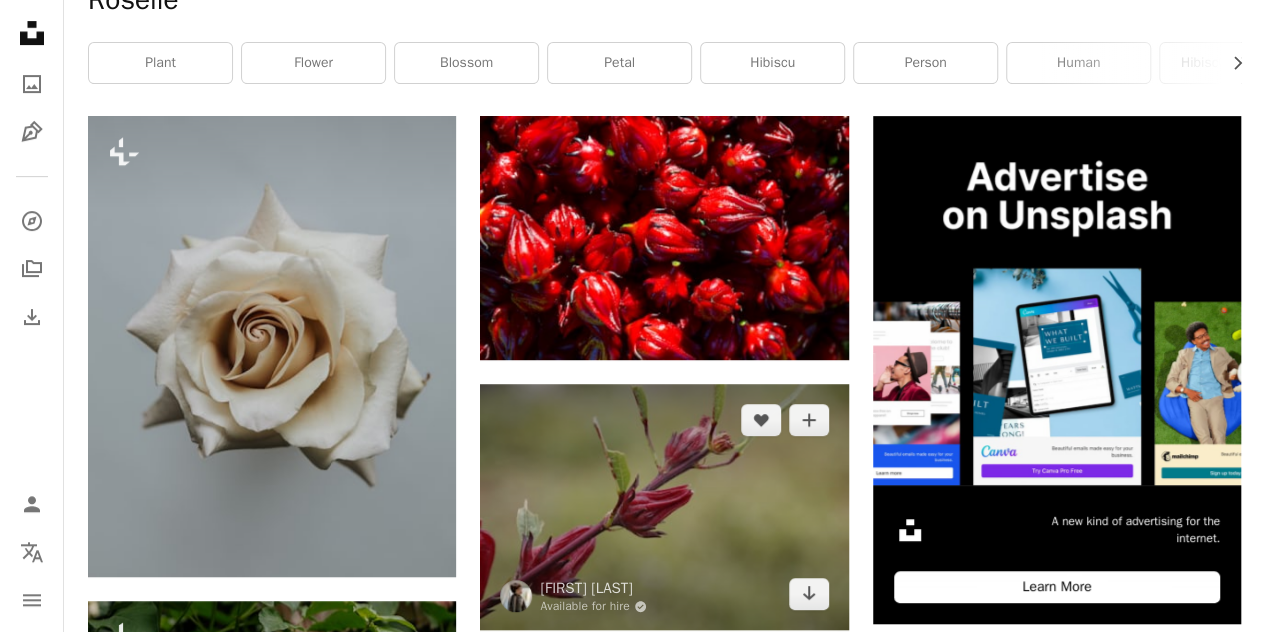 click at bounding box center (664, 507) 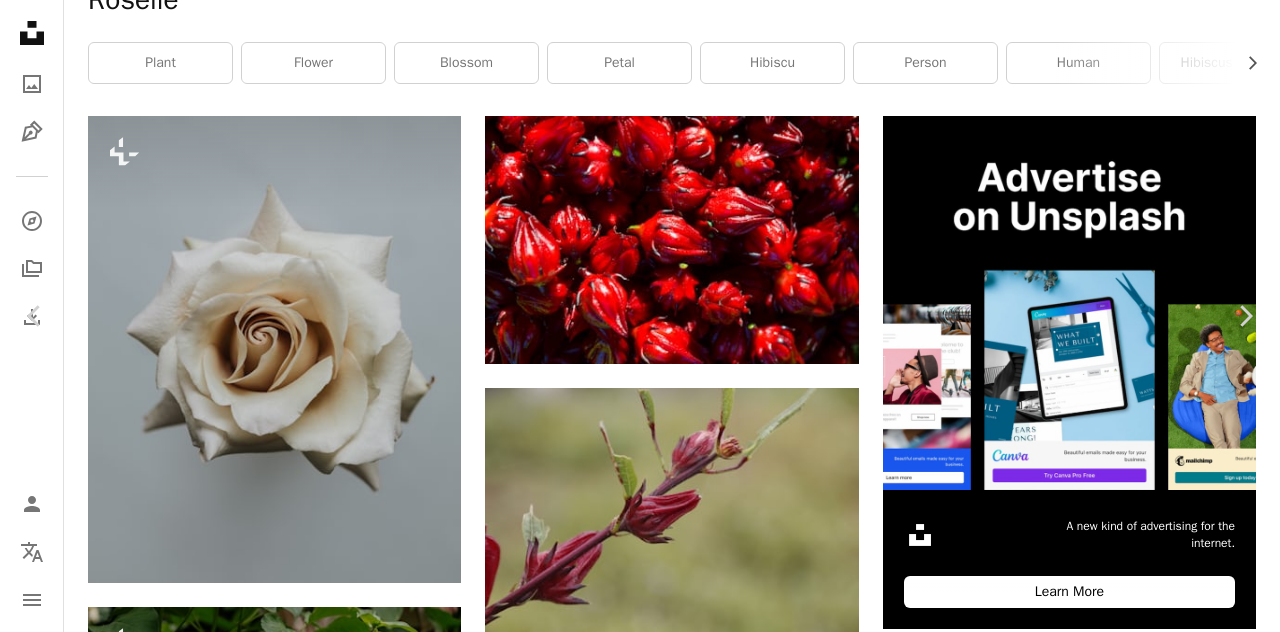 click on "Download free" at bounding box center [1081, 4125] 